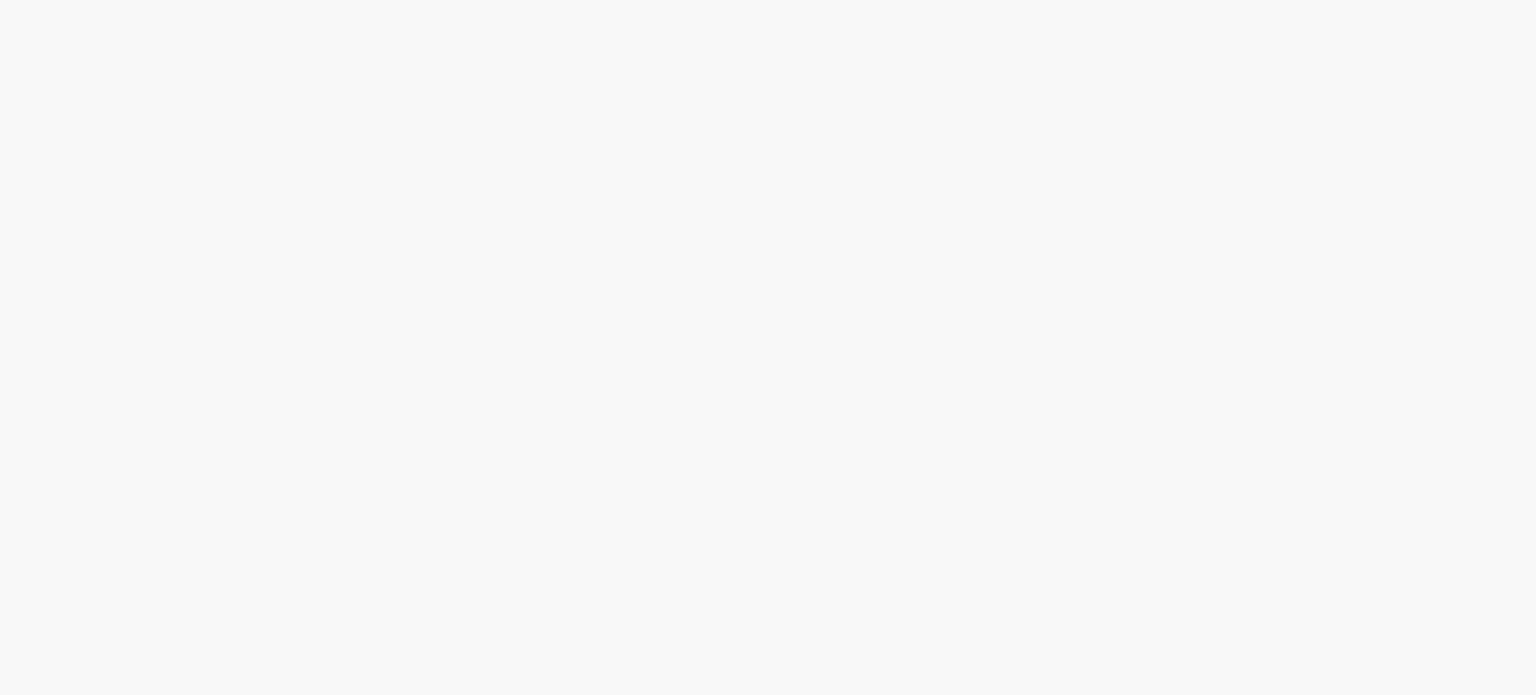 scroll, scrollTop: 0, scrollLeft: 0, axis: both 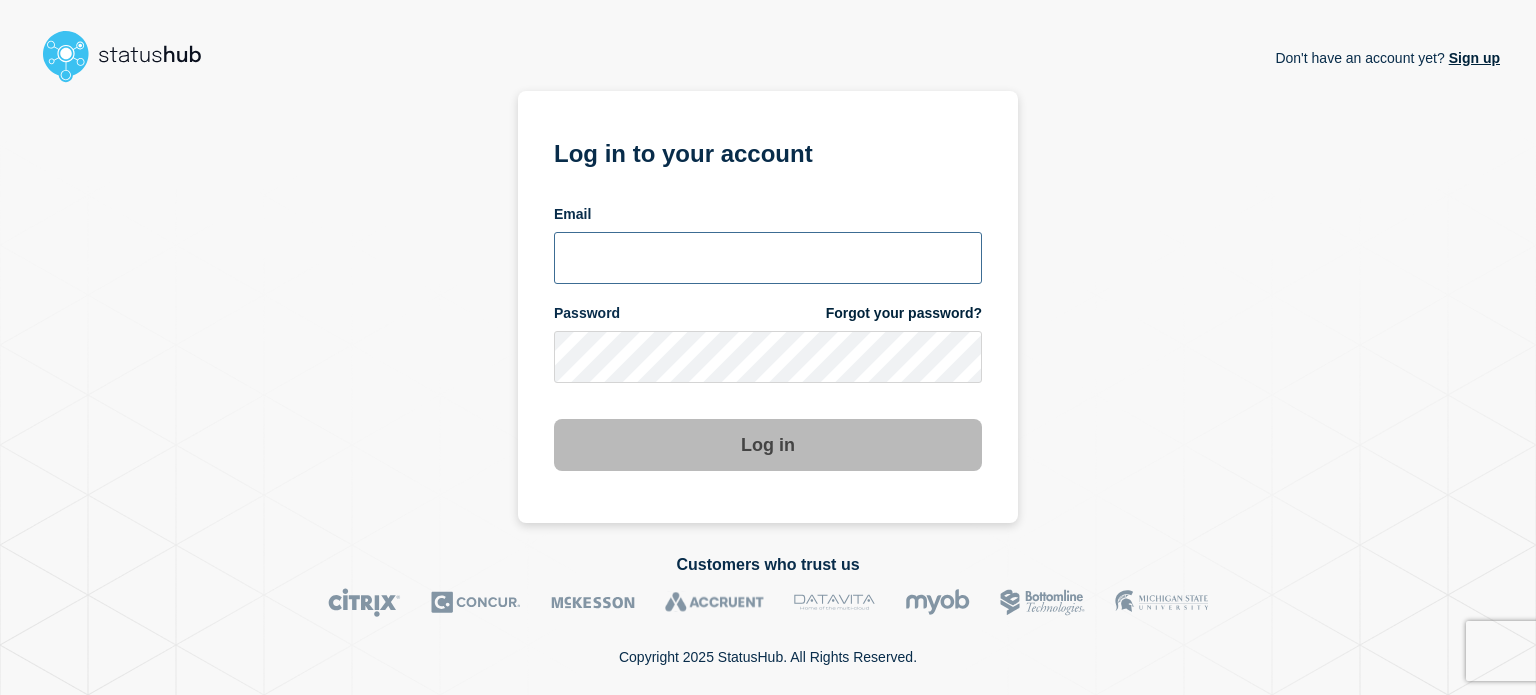 click at bounding box center [768, 258] 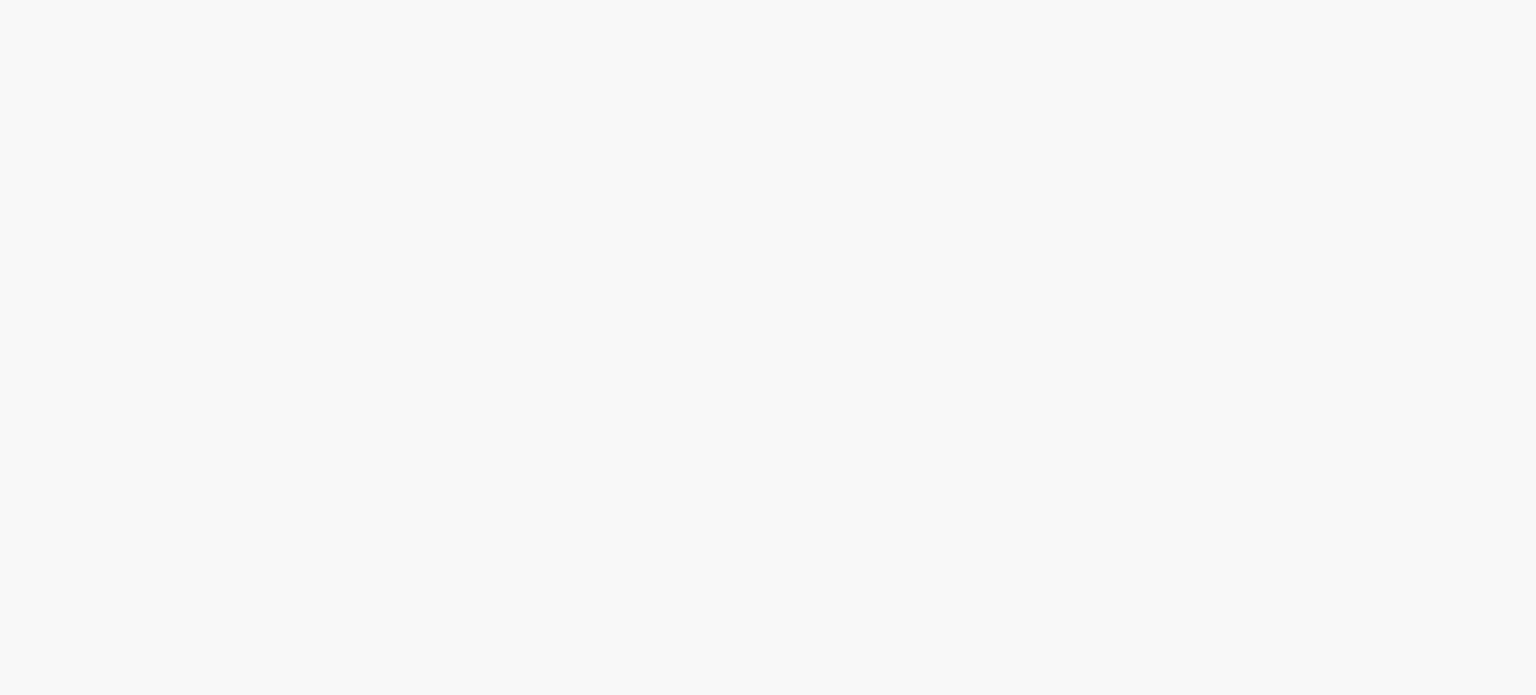 scroll, scrollTop: 0, scrollLeft: 0, axis: both 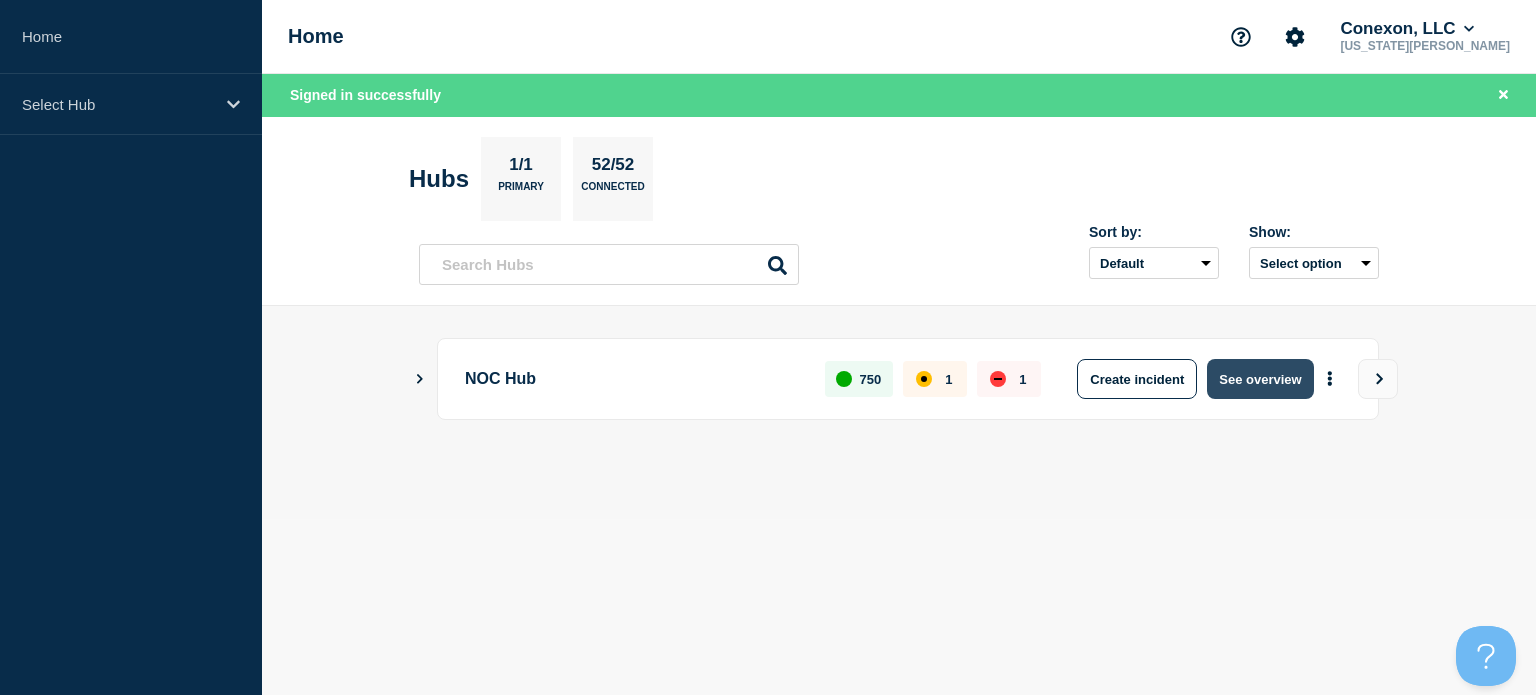 click on "See overview" at bounding box center (1260, 379) 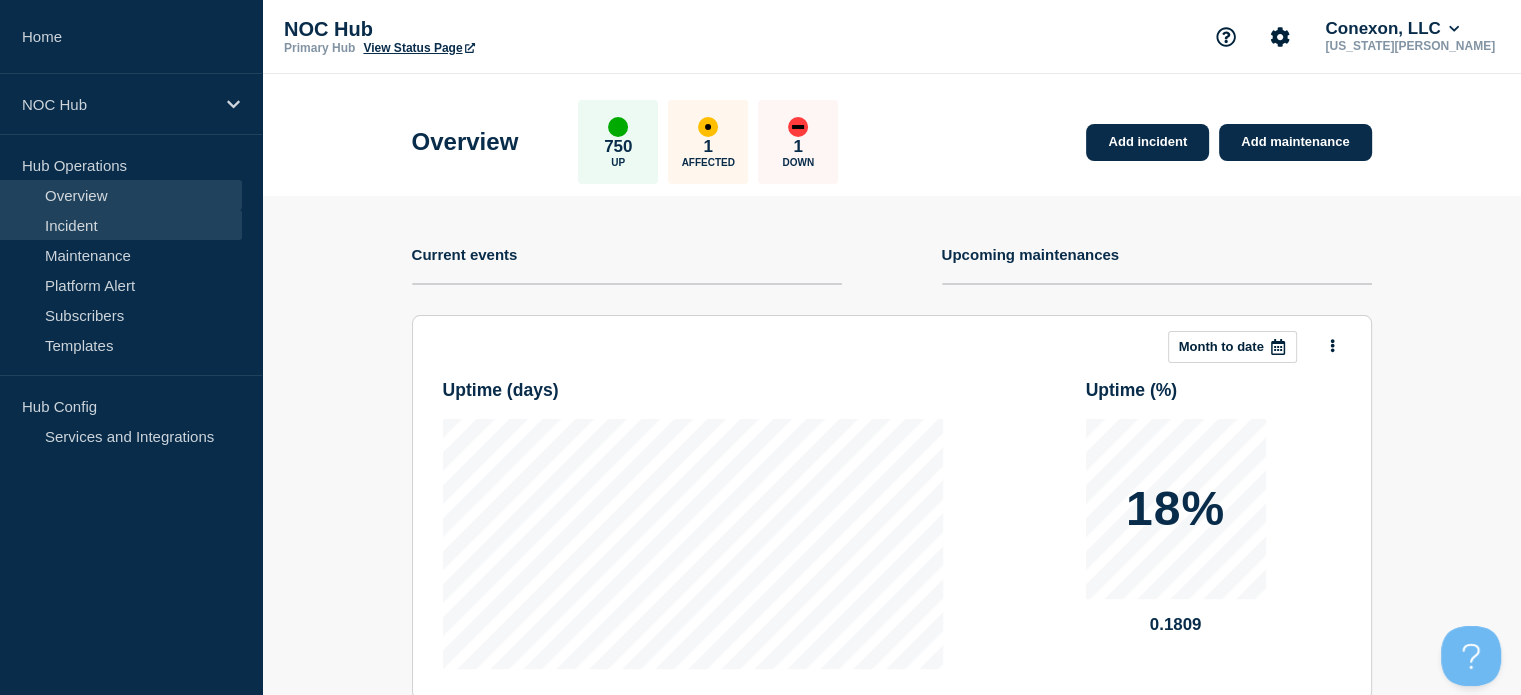 click on "Incident" at bounding box center (121, 225) 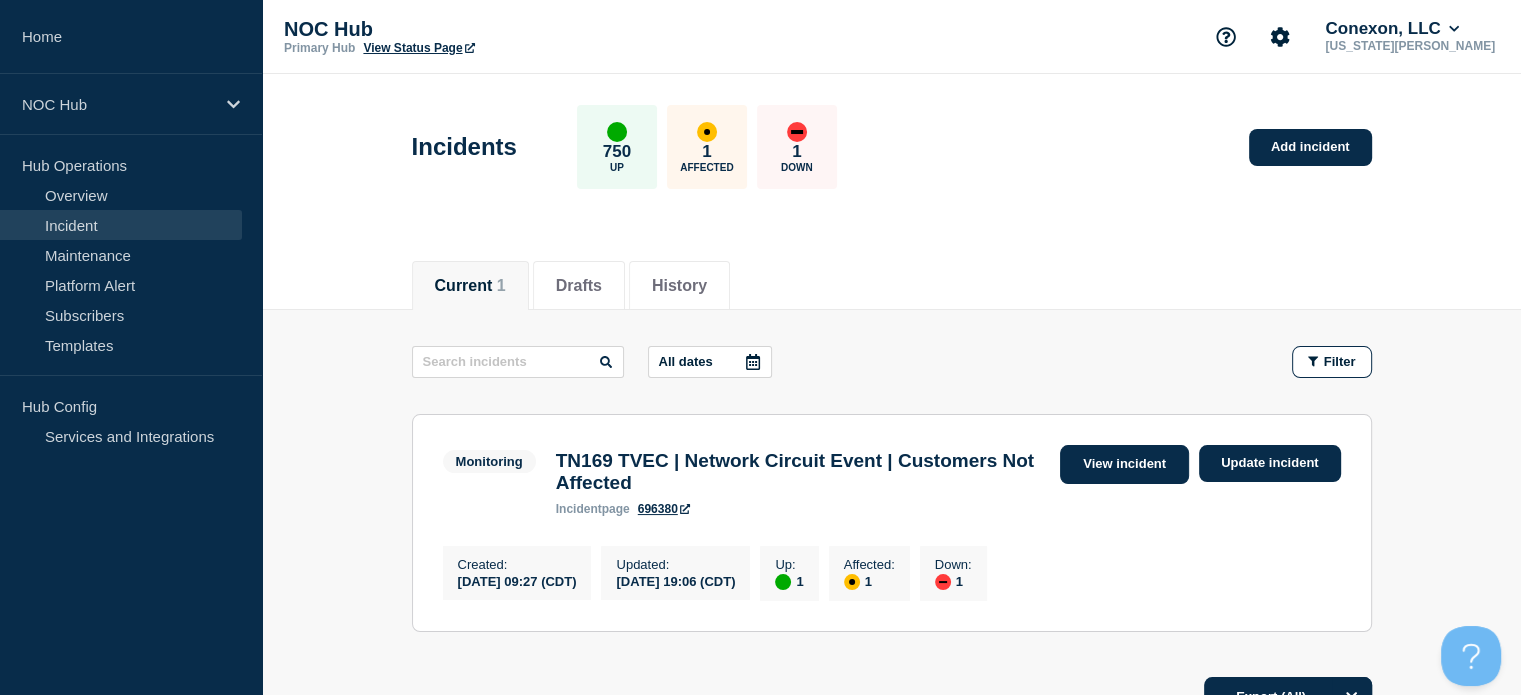 click on "View incident" at bounding box center [1124, 464] 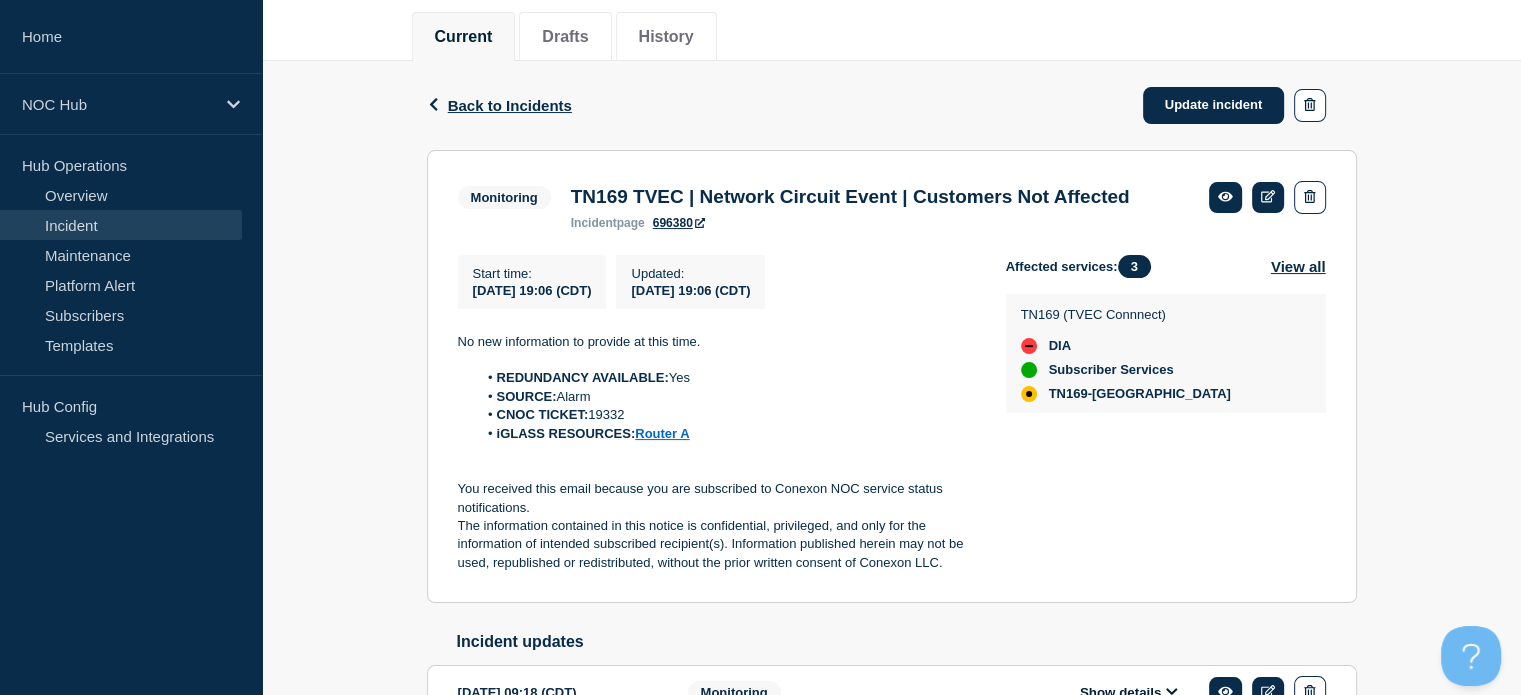 scroll, scrollTop: 248, scrollLeft: 0, axis: vertical 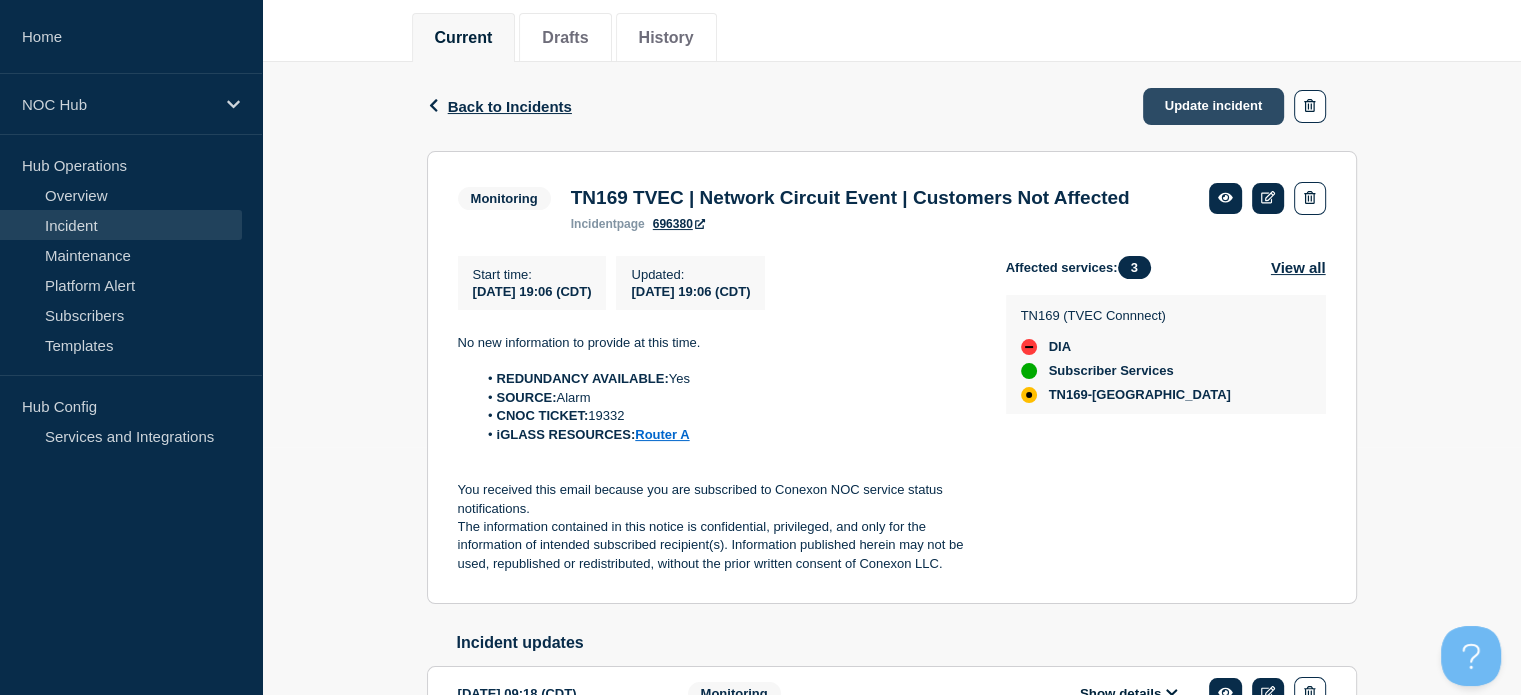 click on "Update incident" 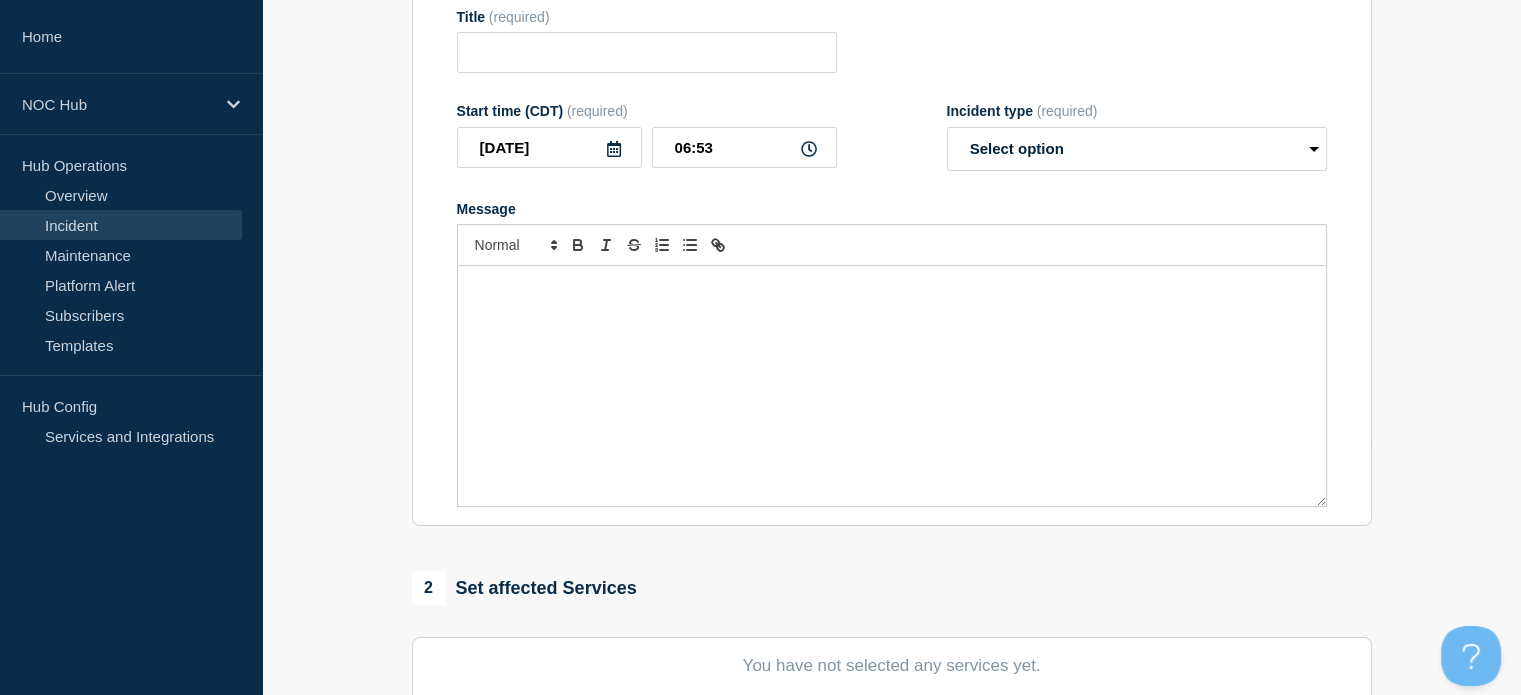 type on "TN169 TVEC | Network Circuit Event | Customers Not Affected" 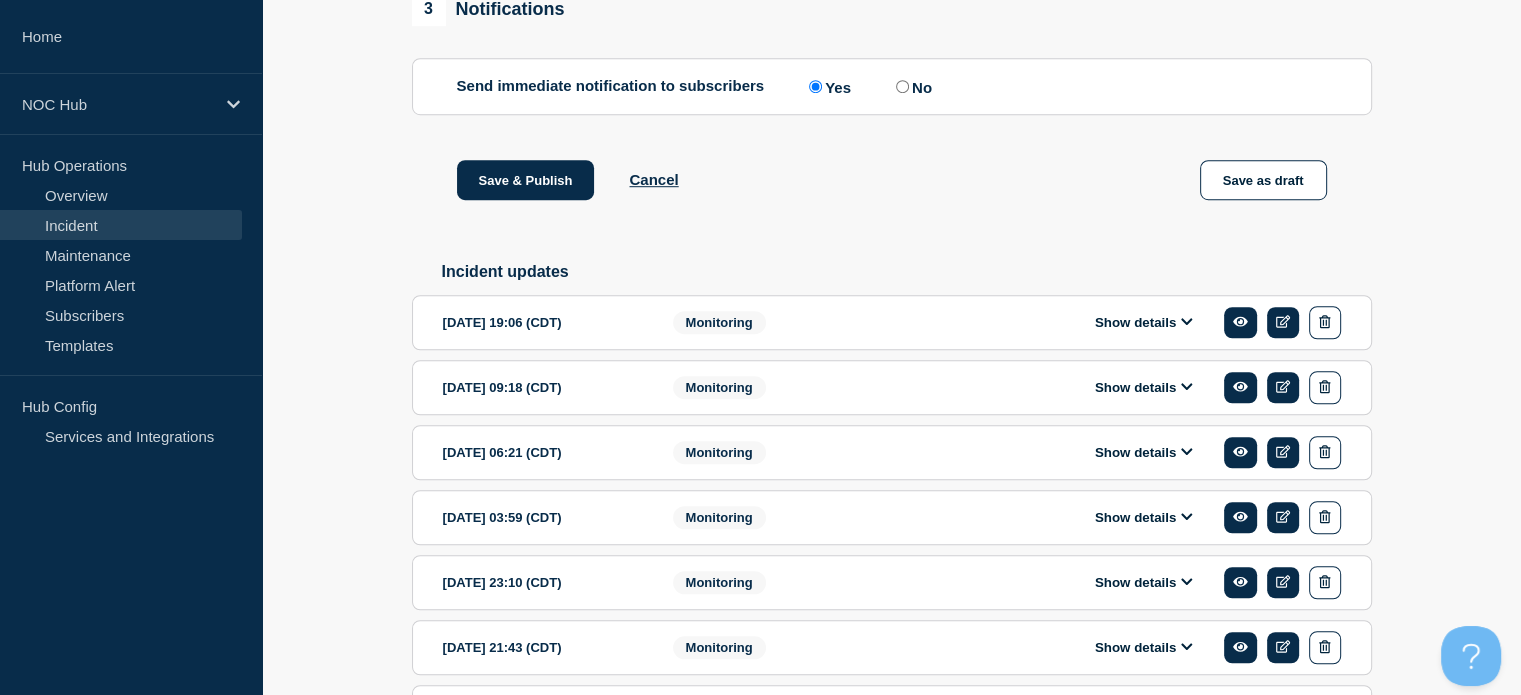 scroll, scrollTop: 1321, scrollLeft: 0, axis: vertical 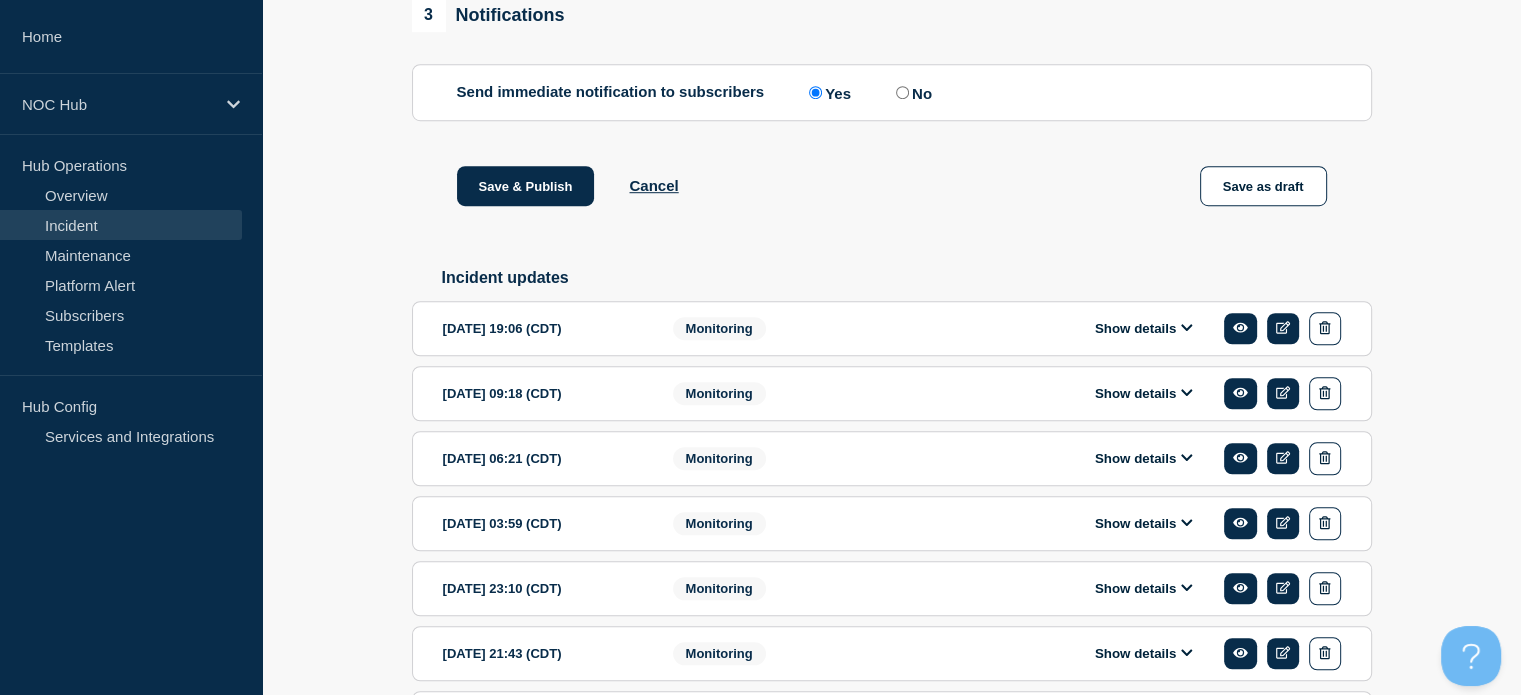 click on "Show details" at bounding box center [1144, 393] 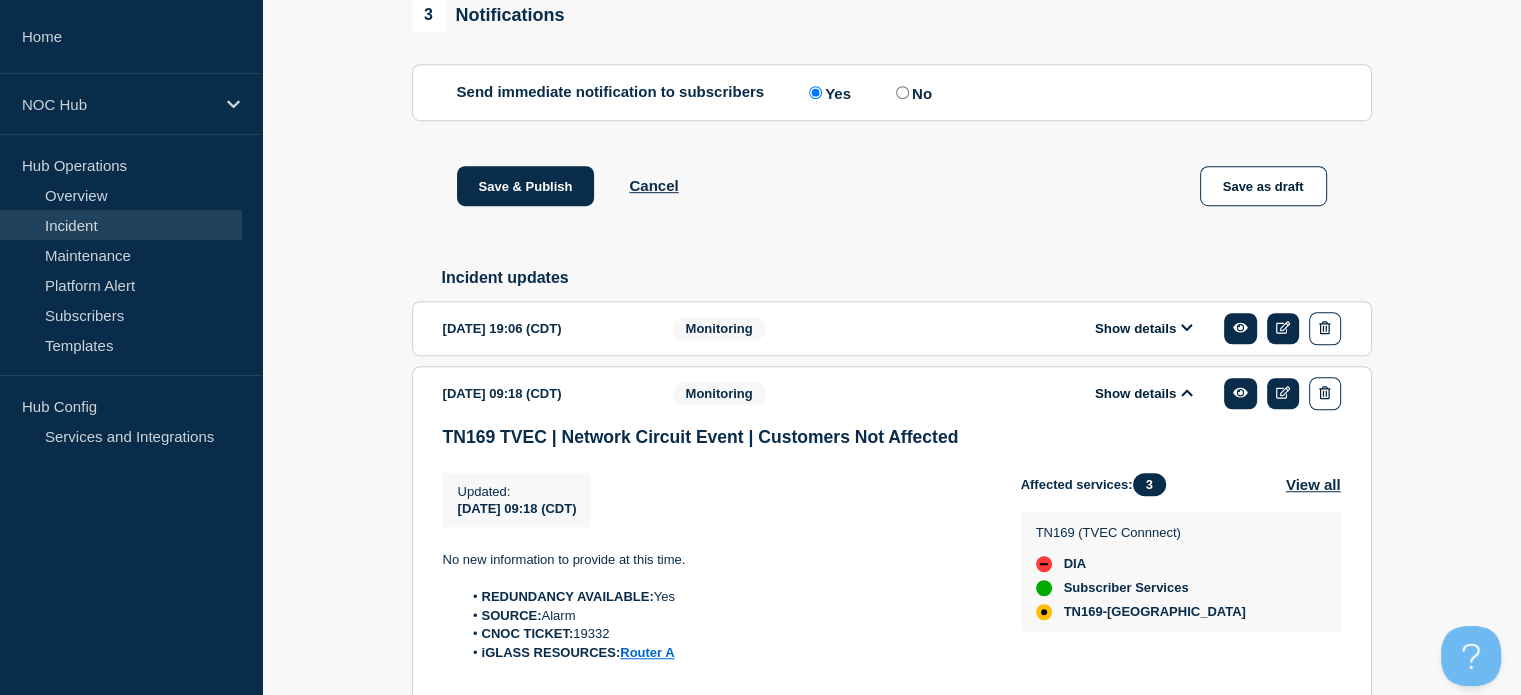 click on "Show details" at bounding box center (1144, 328) 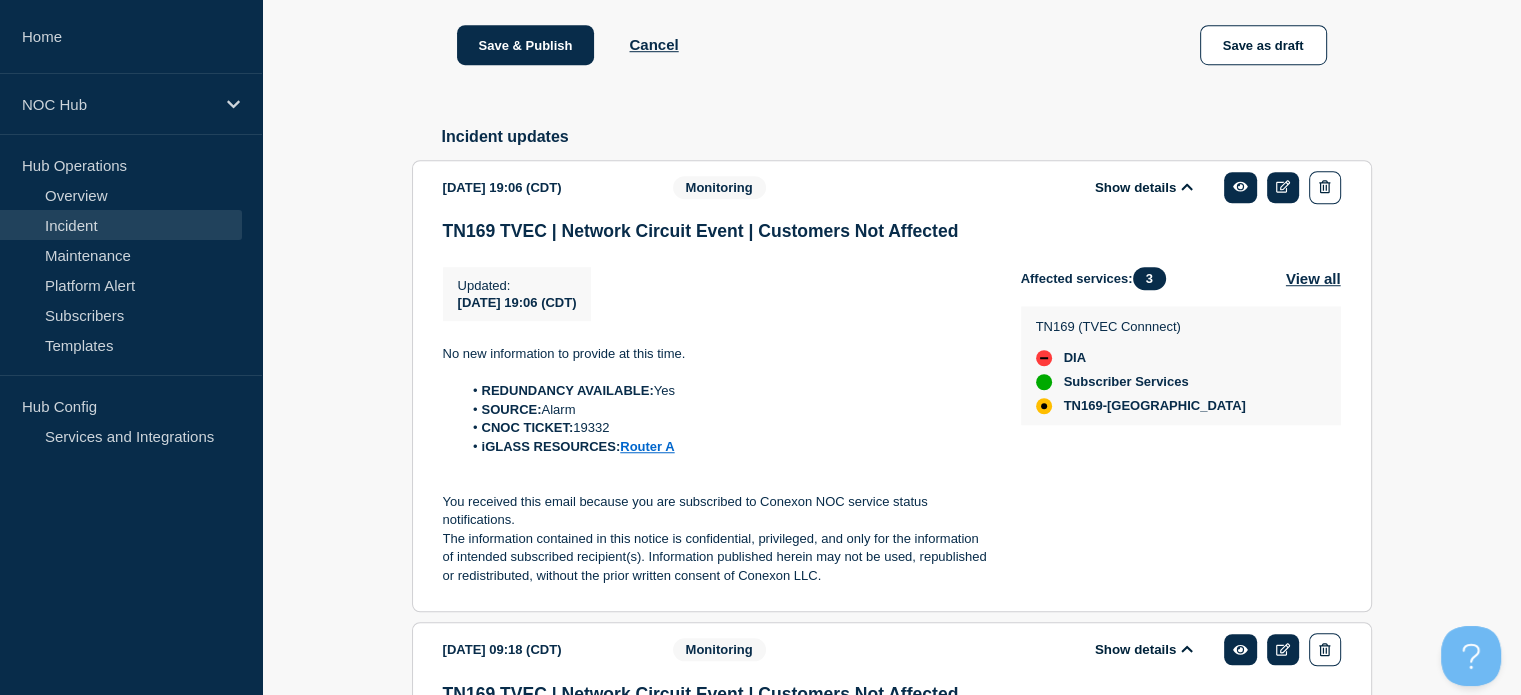 scroll, scrollTop: 1461, scrollLeft: 0, axis: vertical 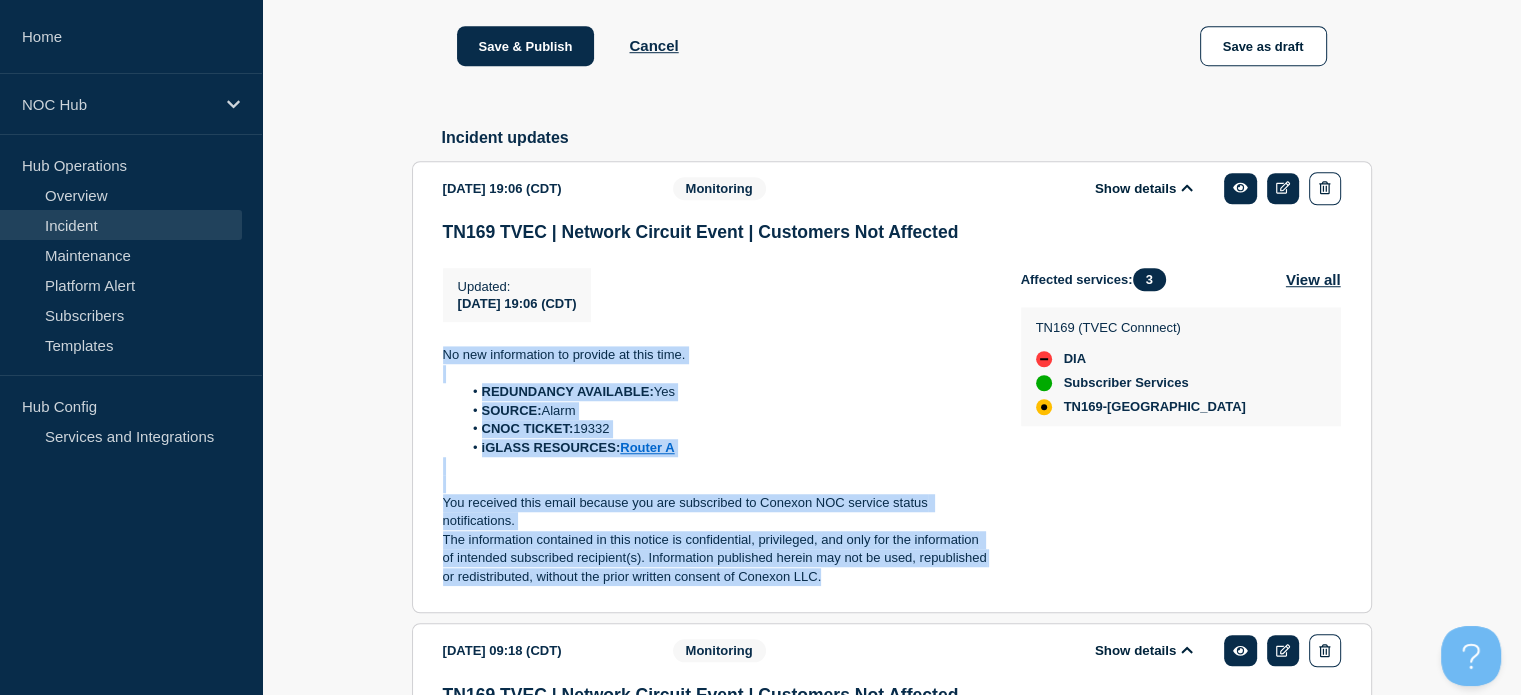 drag, startPoint x: 831, startPoint y: 604, endPoint x: 313, endPoint y: 367, distance: 569.6429 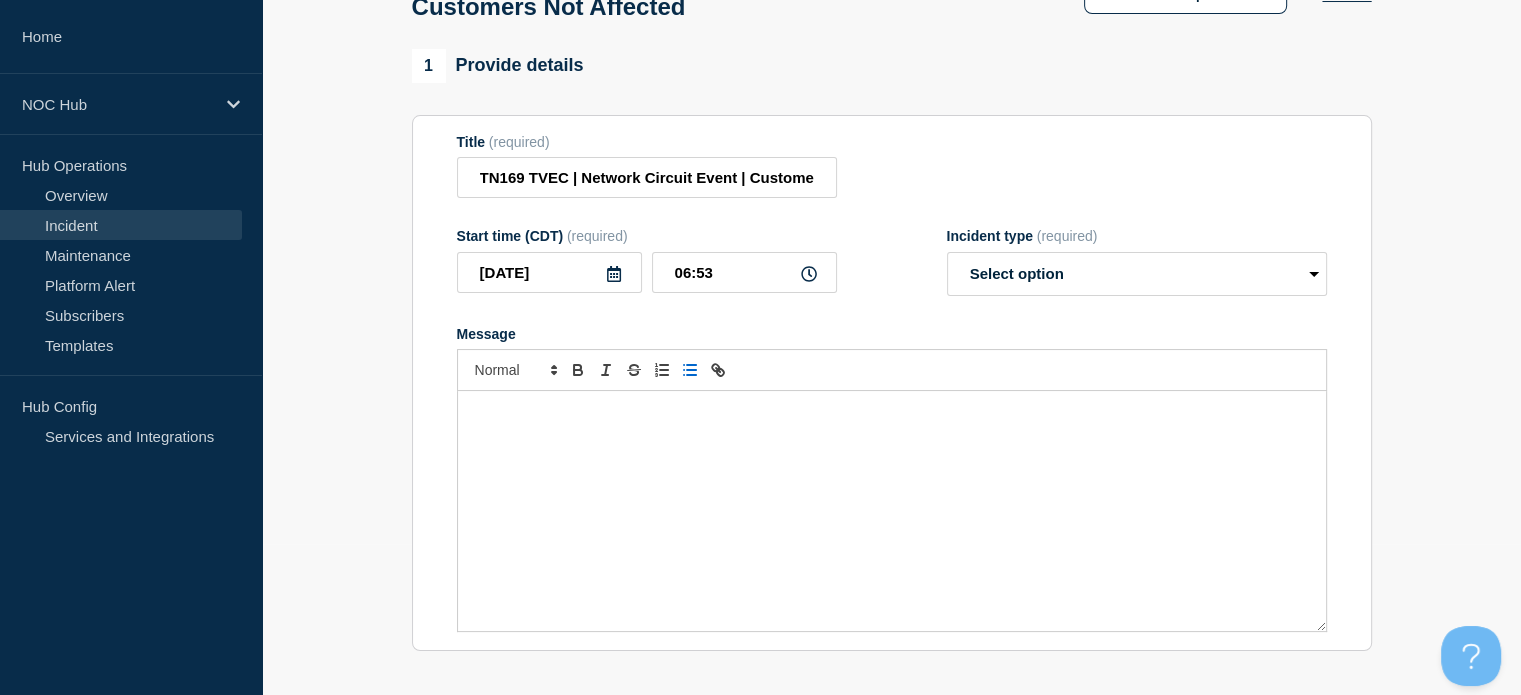 scroll, scrollTop: 150, scrollLeft: 0, axis: vertical 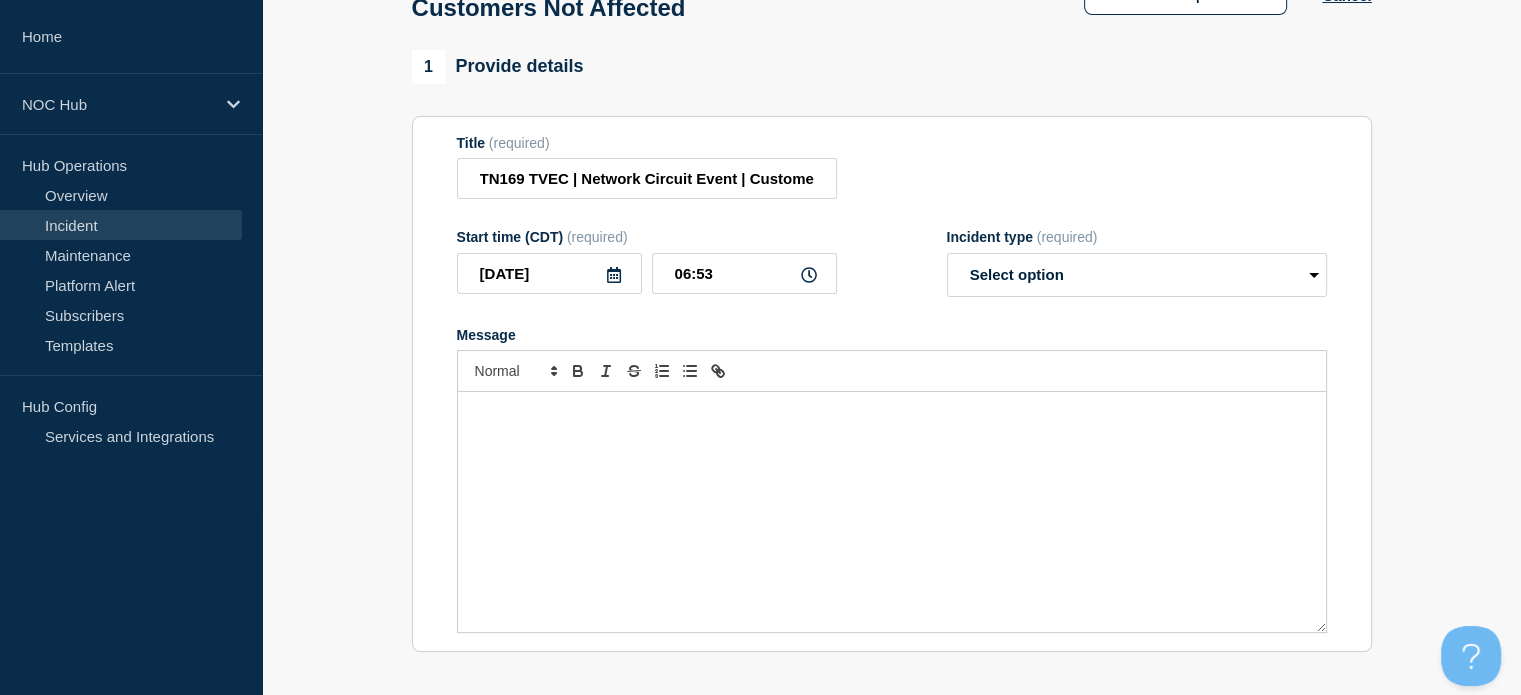 click at bounding box center [892, 512] 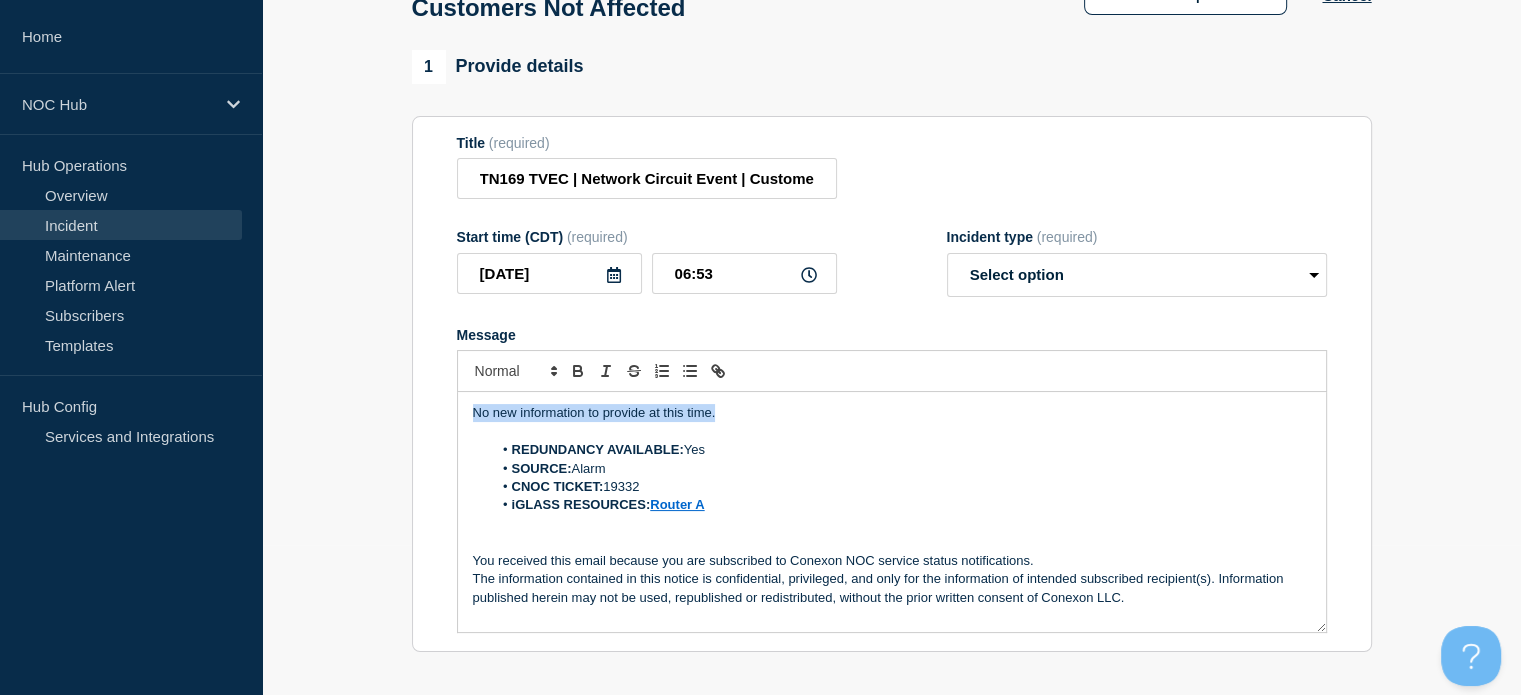 drag, startPoint x: 742, startPoint y: 427, endPoint x: 468, endPoint y: 427, distance: 274 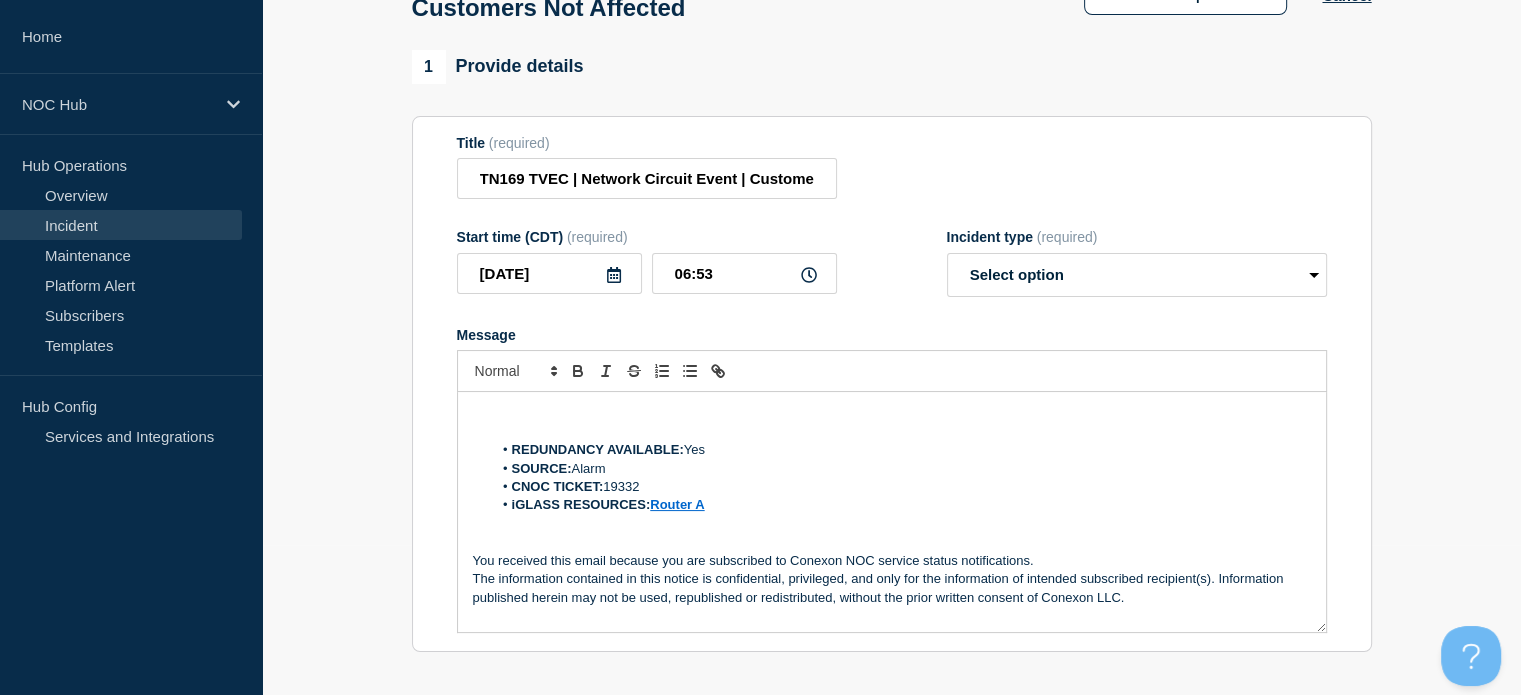 type 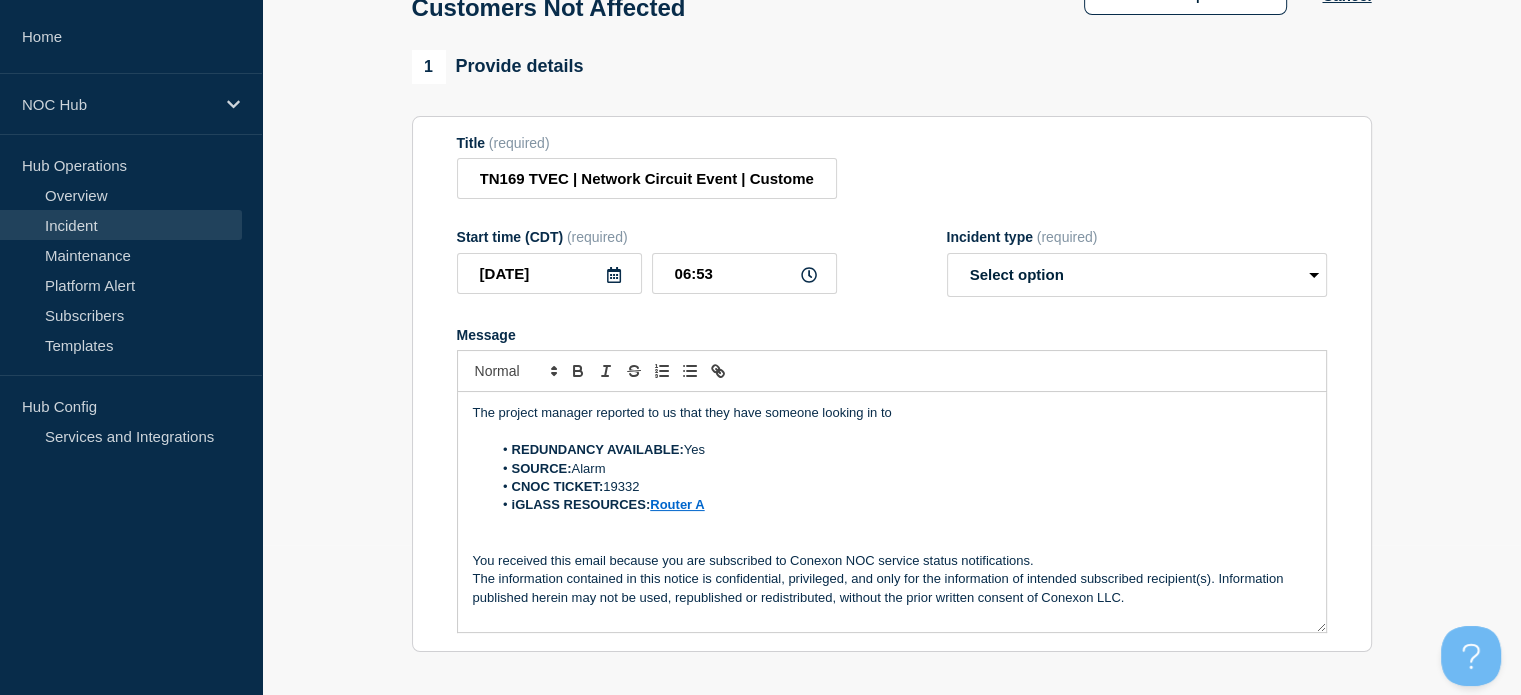 click on "The project manager reported to us that they have someone looking in to" at bounding box center (892, 413) 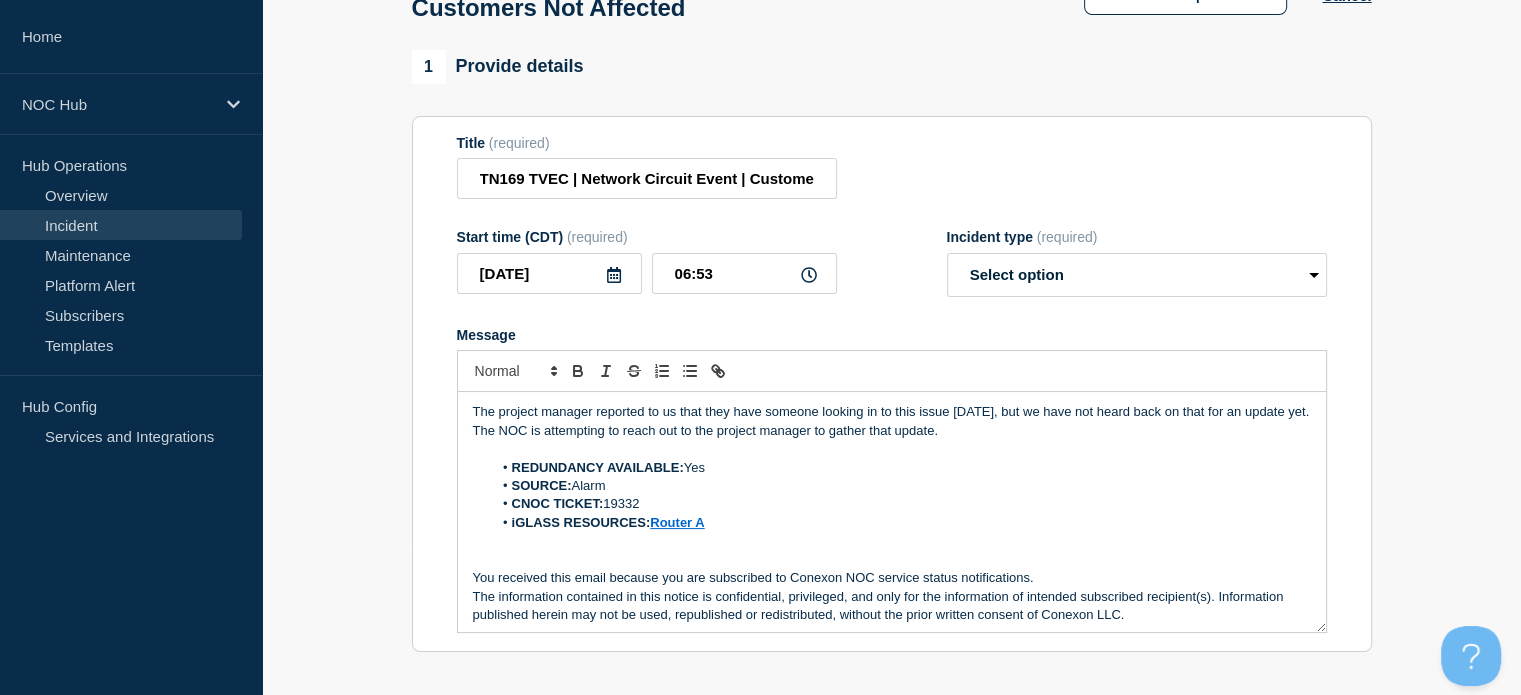 scroll, scrollTop: 0, scrollLeft: 0, axis: both 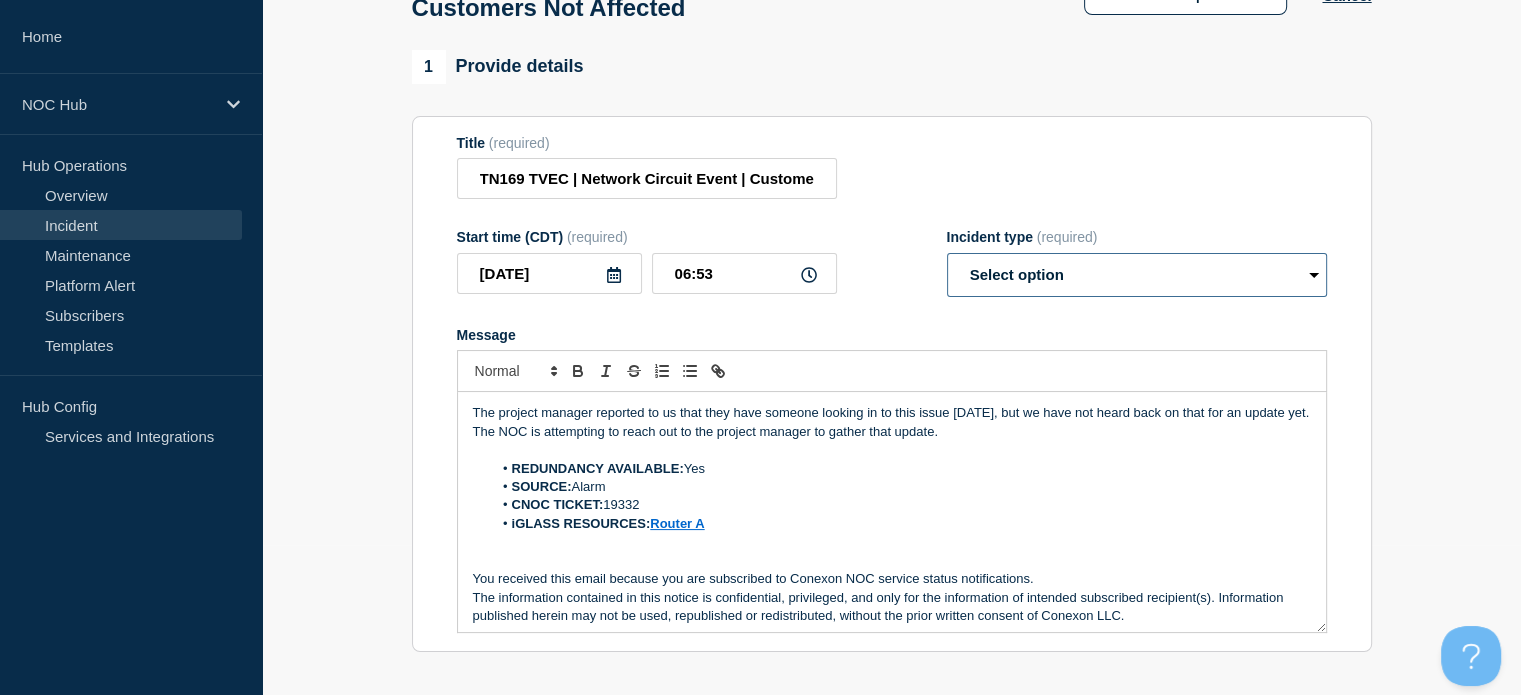 click on "Select option Investigating Identified Monitoring Resolved" at bounding box center (1137, 275) 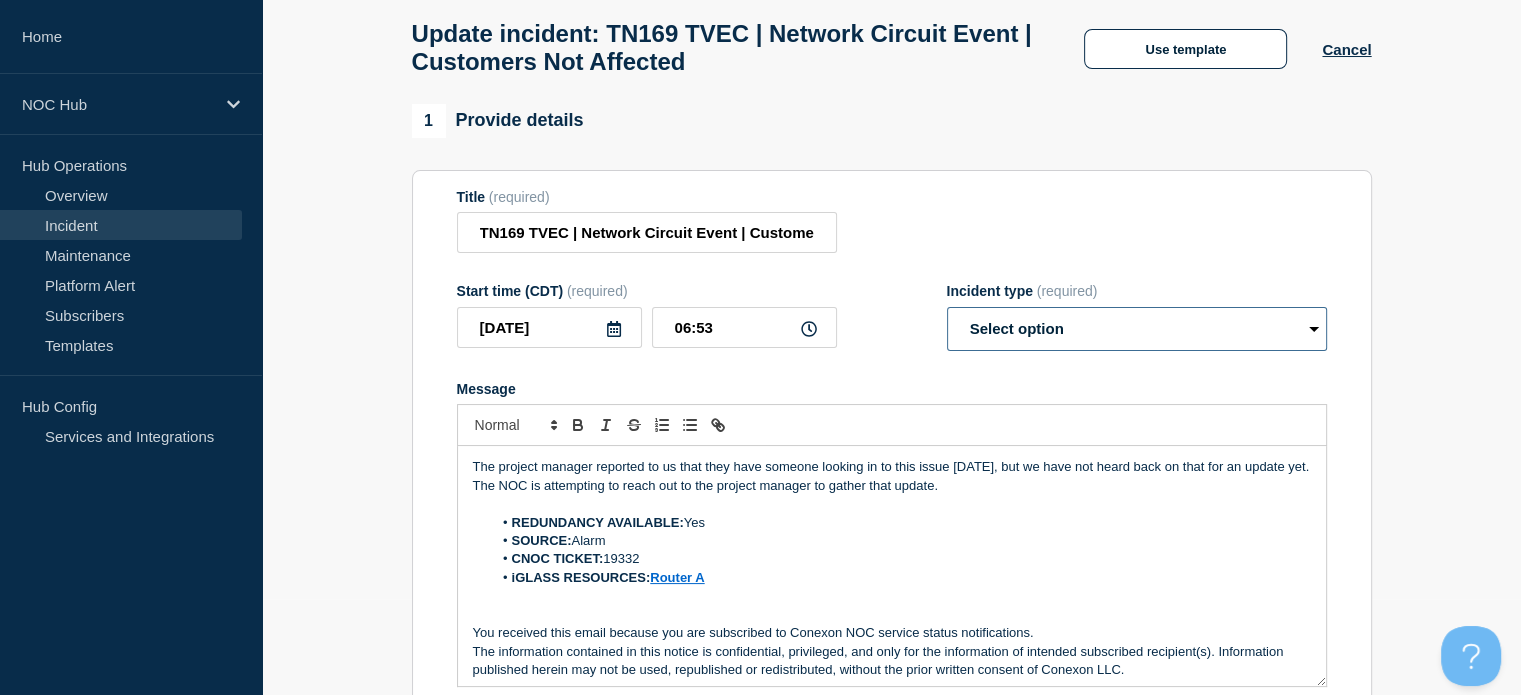 scroll, scrollTop: 96, scrollLeft: 0, axis: vertical 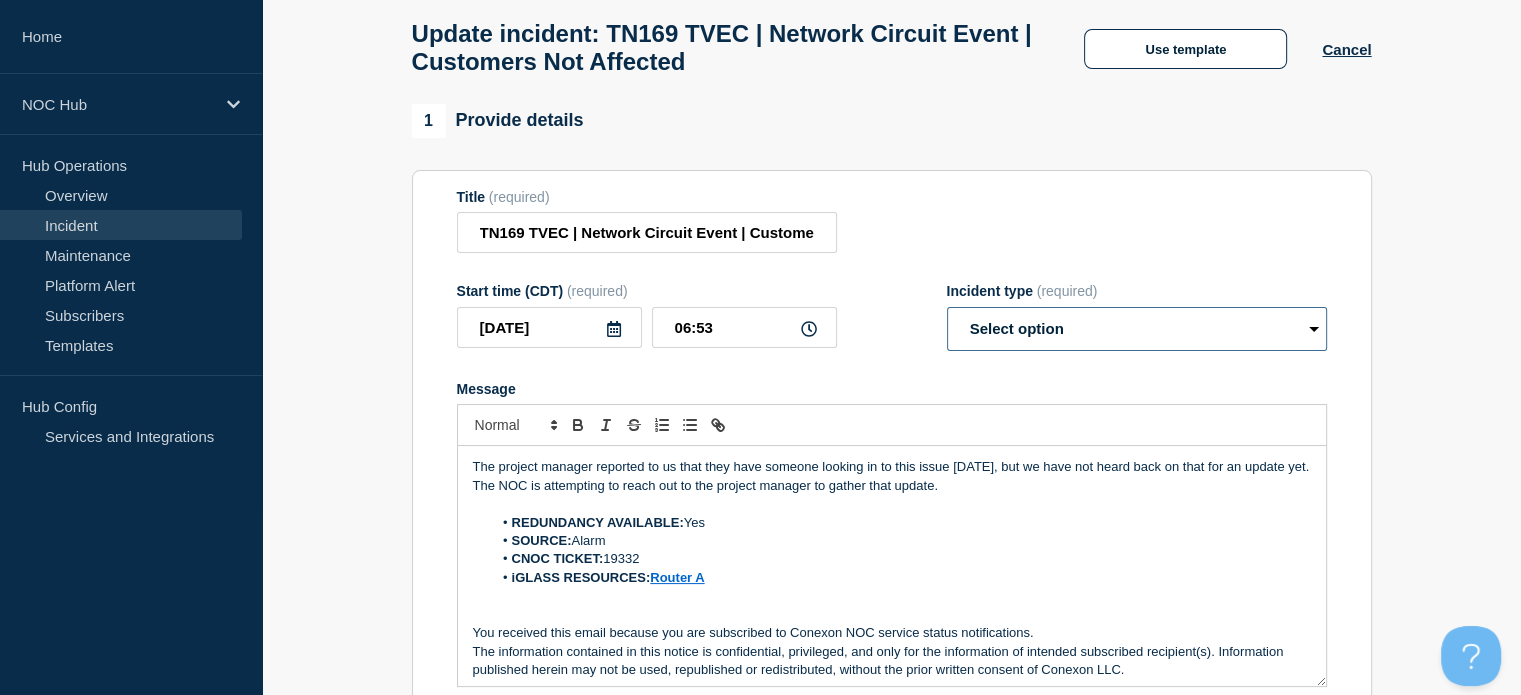 click on "Select option Investigating Identified Monitoring Resolved" at bounding box center (1137, 329) 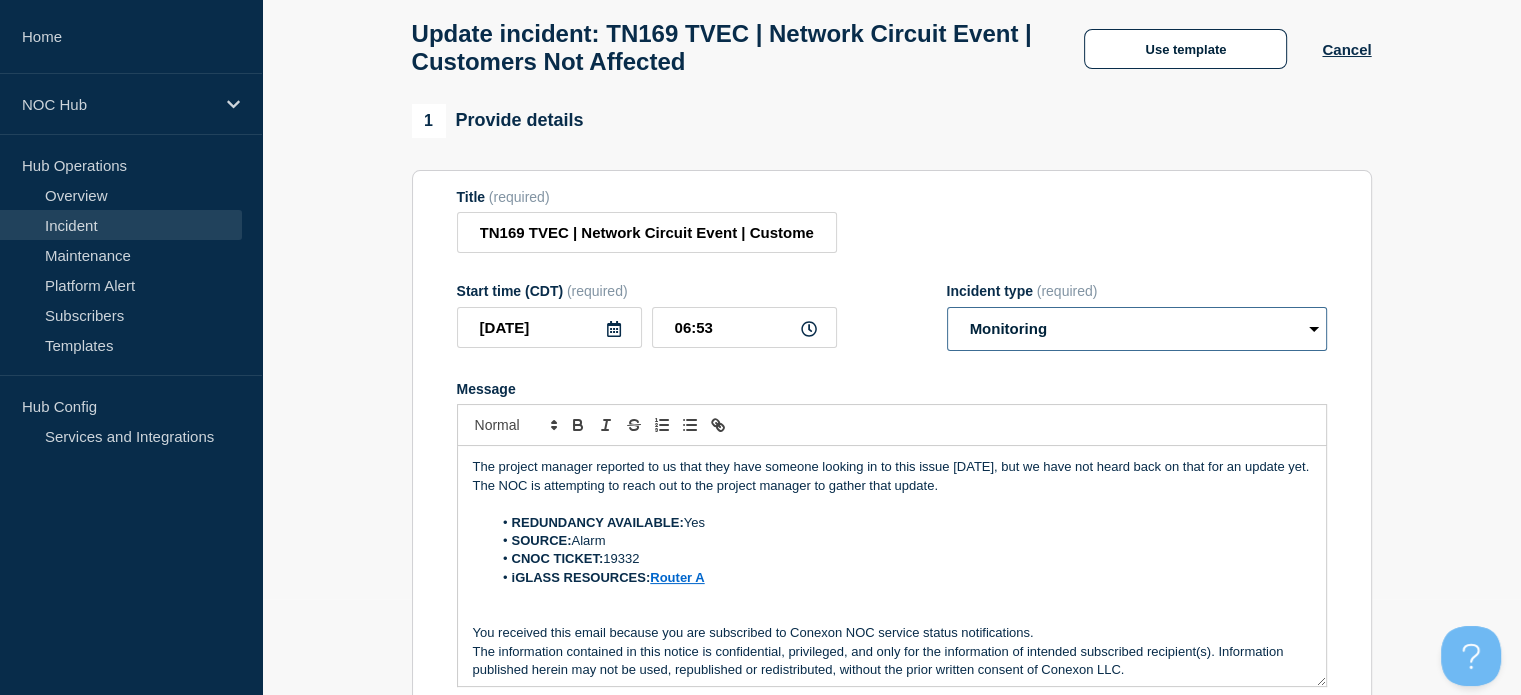 click on "Select option Investigating Identified Monitoring Resolved" at bounding box center (1137, 329) 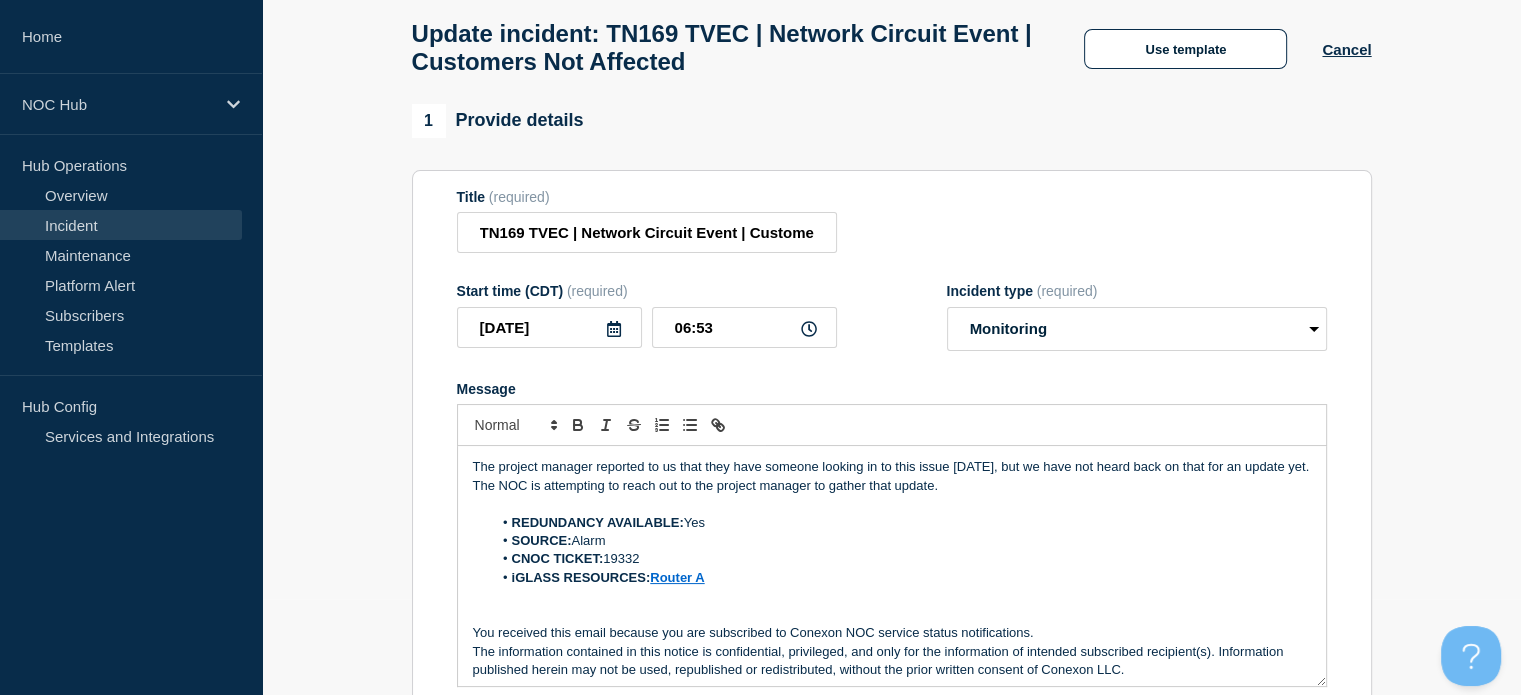 click on "Start time (CDT)  (required) [DATE] 06:53 Incident type  (required) Select option Investigating Identified Monitoring Resolved" at bounding box center (892, 317) 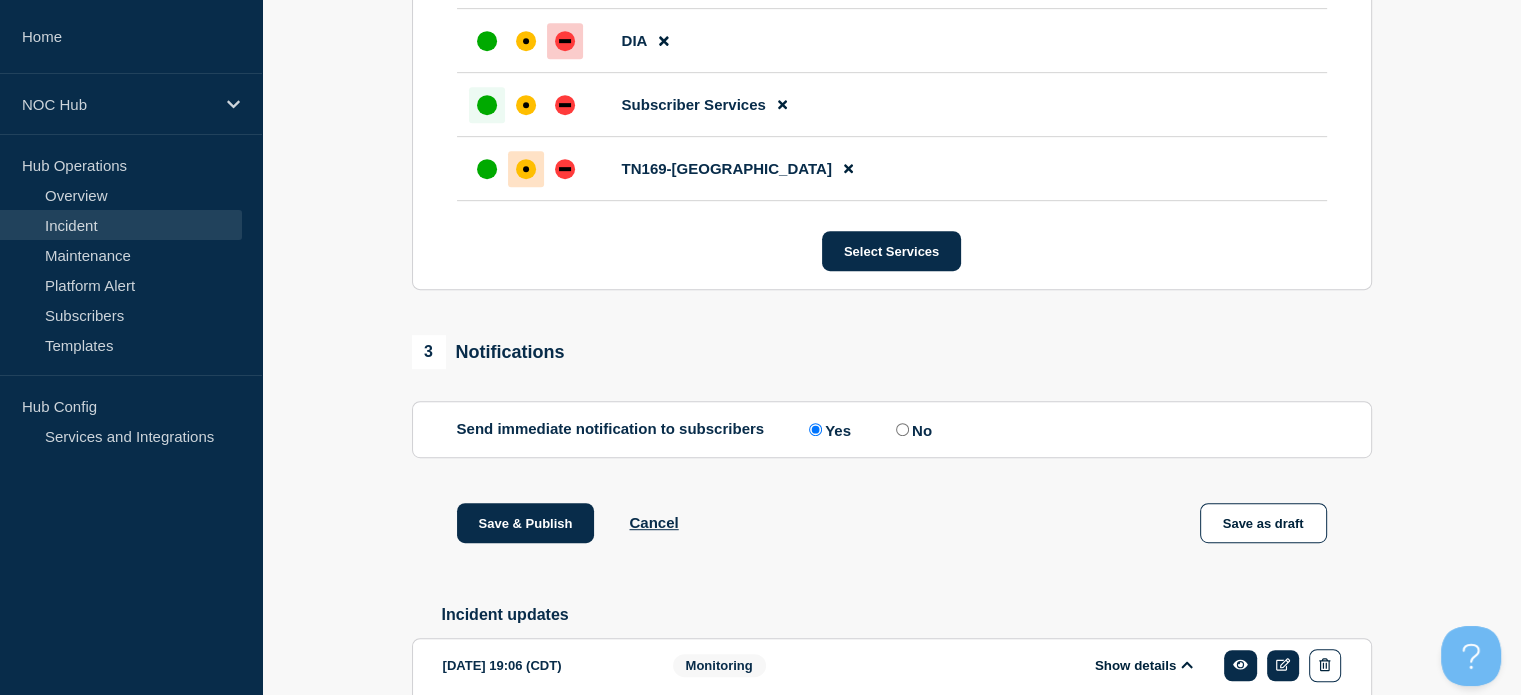 scroll, scrollTop: 1020, scrollLeft: 0, axis: vertical 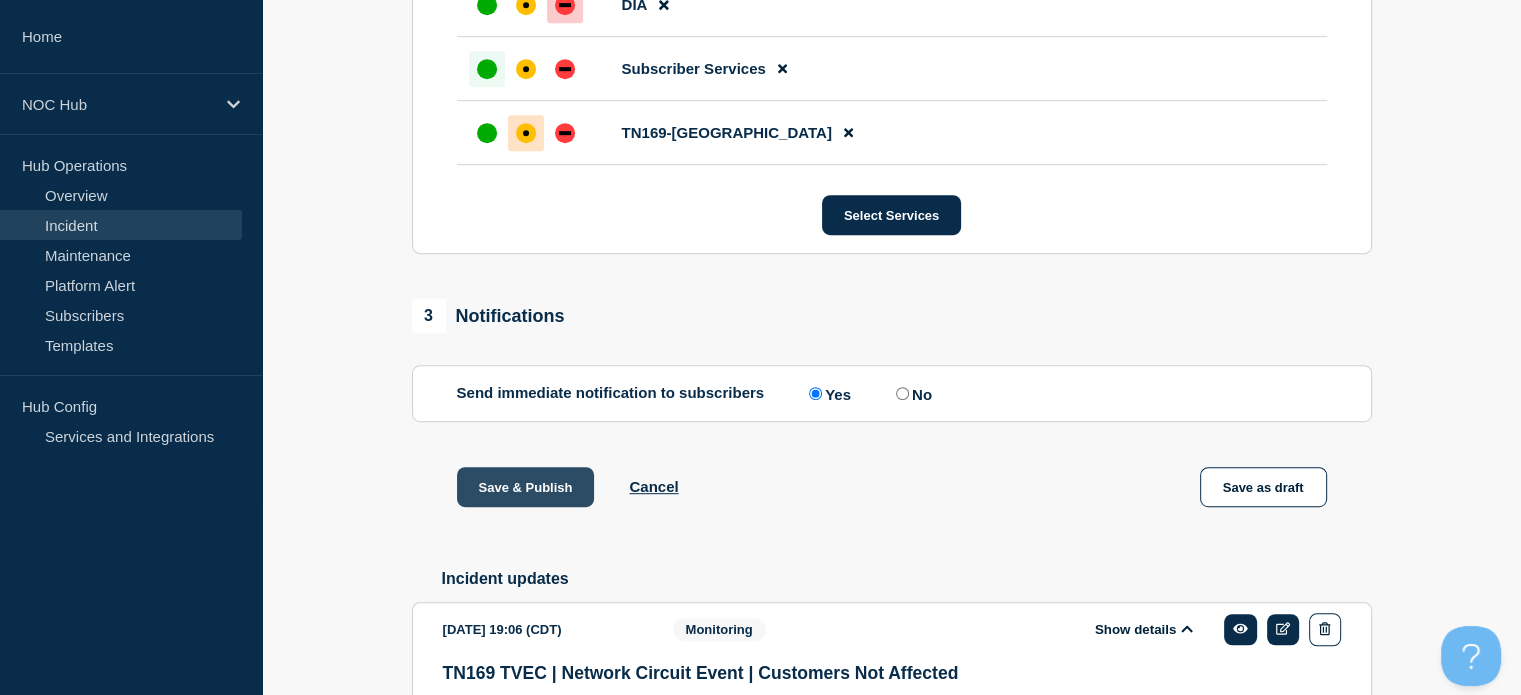 click on "Save & Publish" at bounding box center (526, 487) 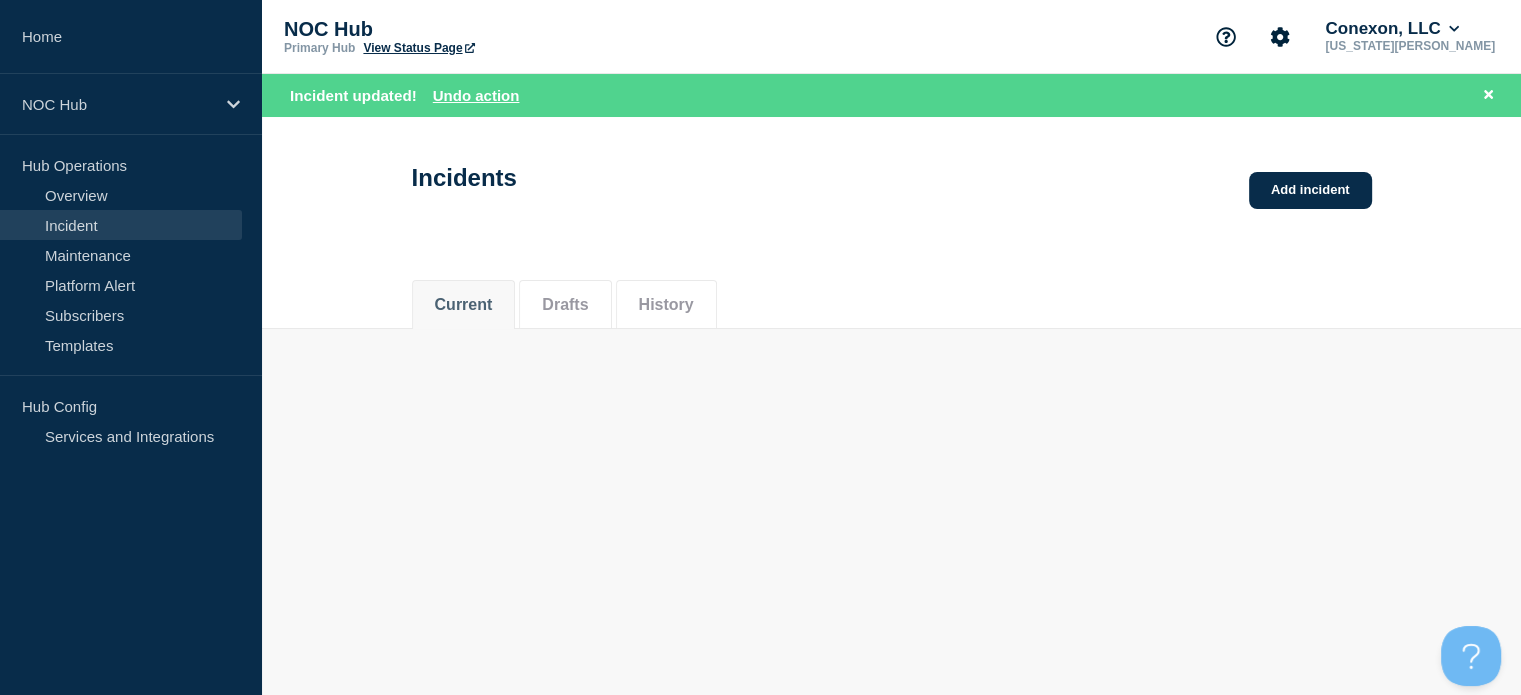 scroll, scrollTop: 0, scrollLeft: 0, axis: both 